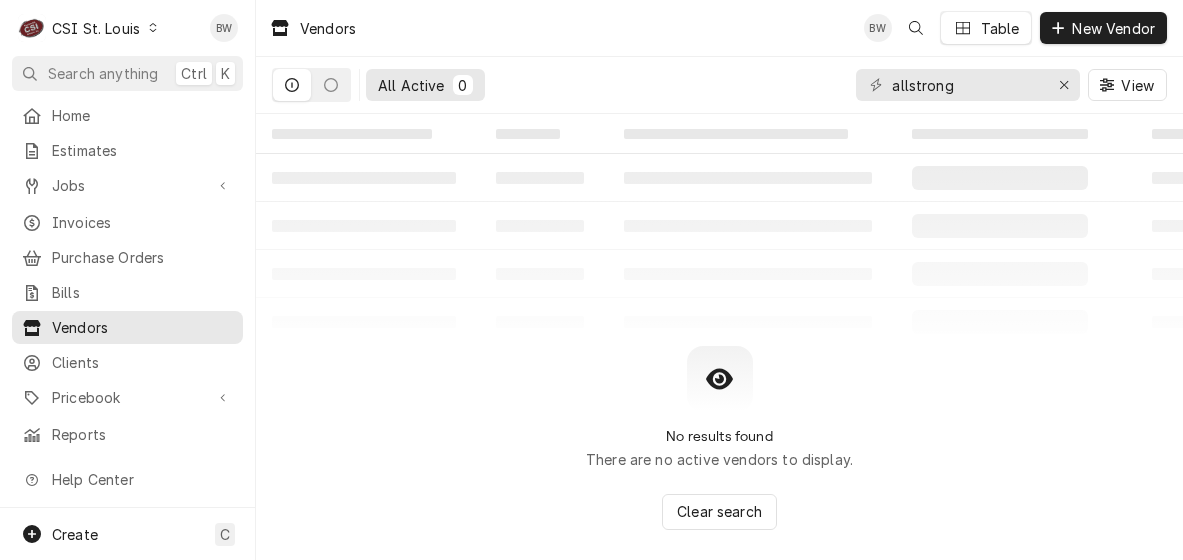 scroll, scrollTop: 0, scrollLeft: 0, axis: both 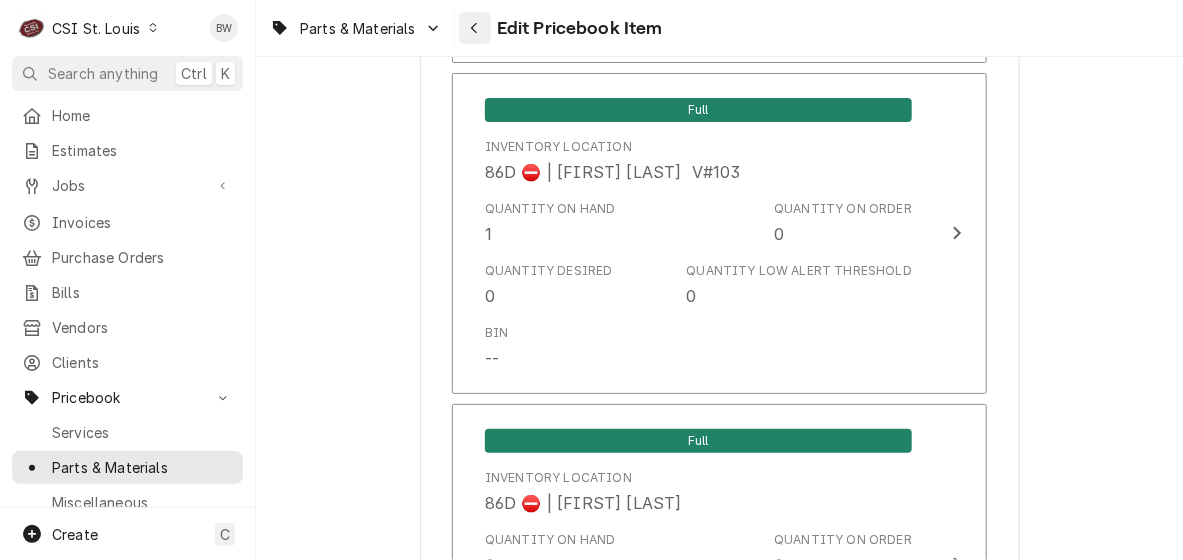 click at bounding box center (475, 28) 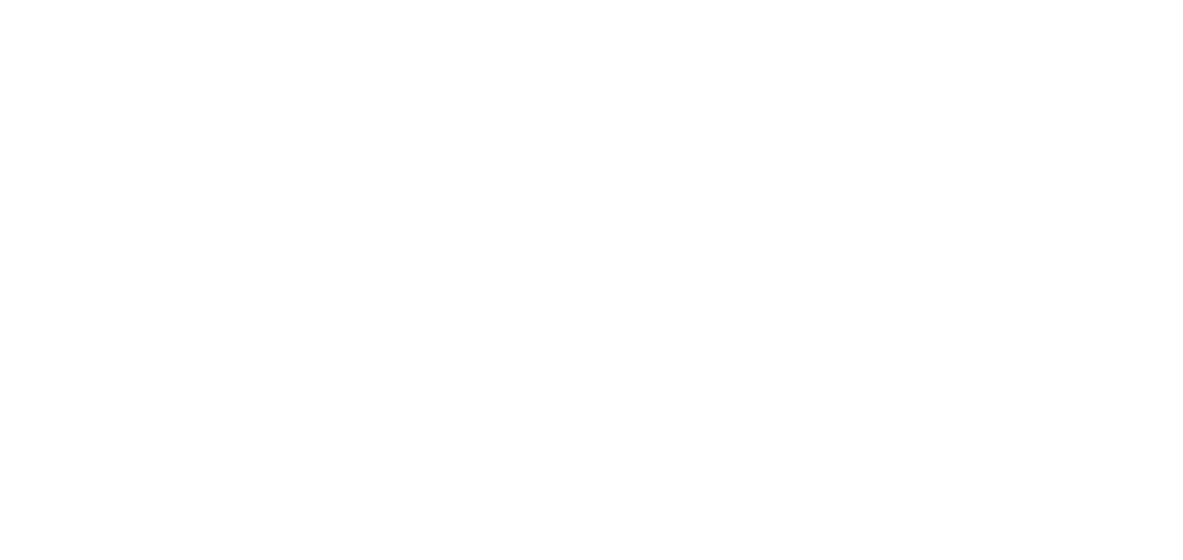 scroll, scrollTop: 0, scrollLeft: 0, axis: both 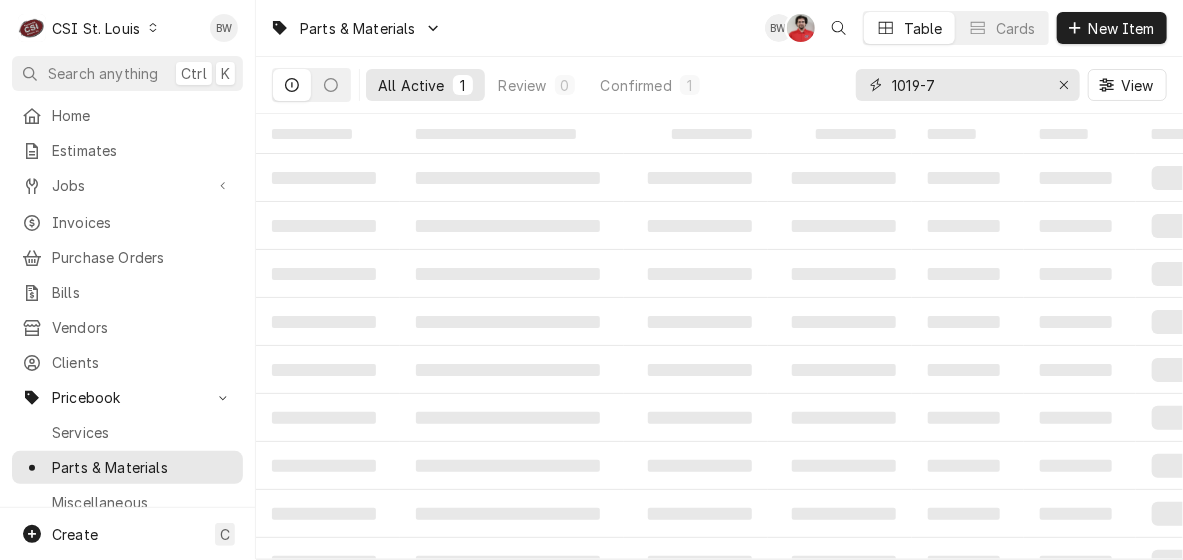 drag, startPoint x: 957, startPoint y: 85, endPoint x: 842, endPoint y: 83, distance: 115.01739 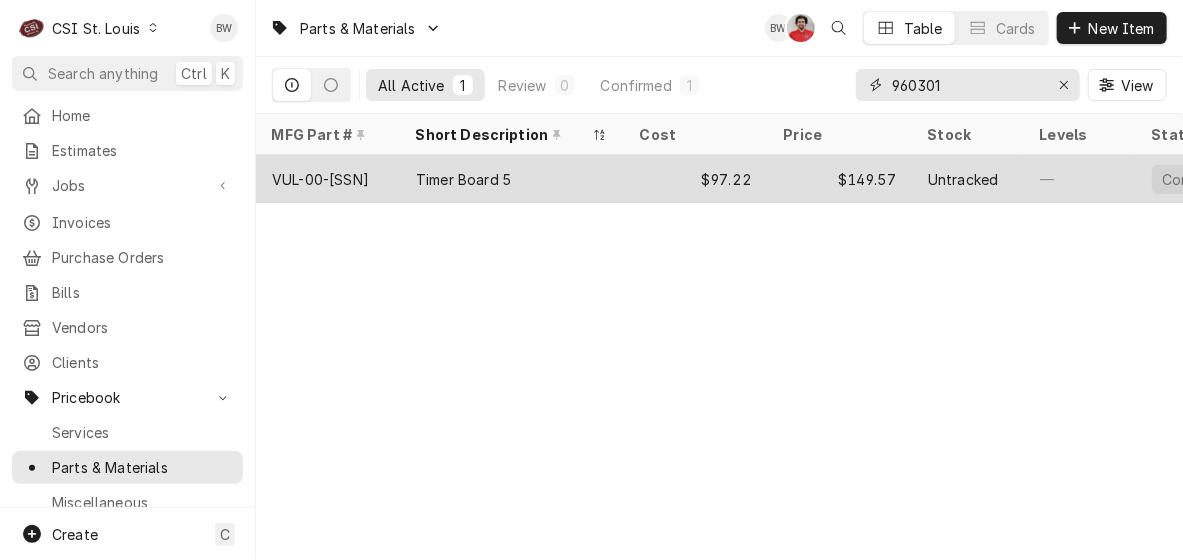 type on "960301" 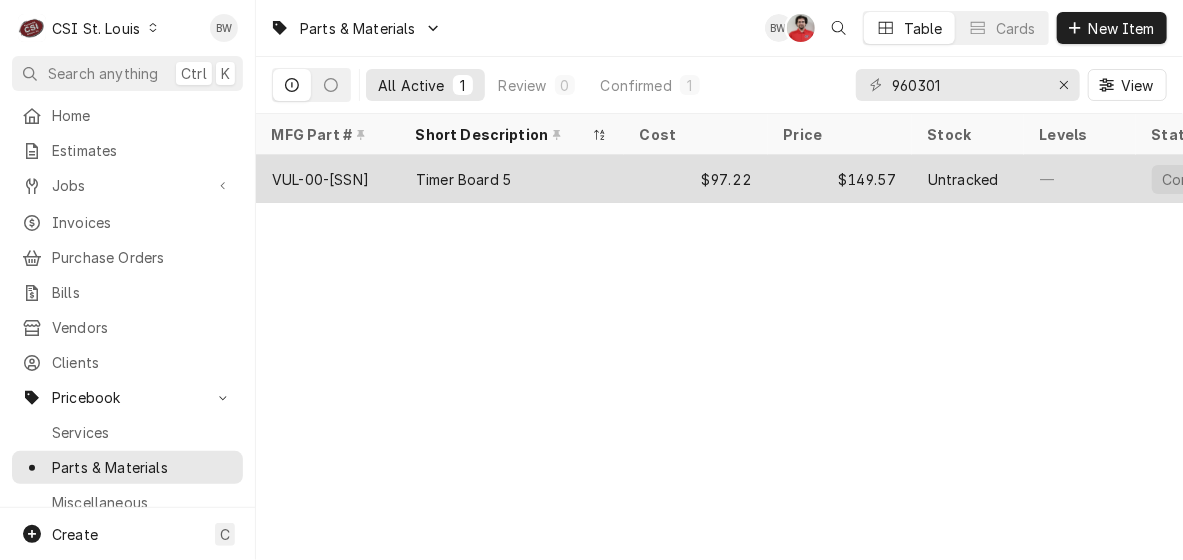 click on "Use the fields below to edit this PriceBook item. Note that changes made here will not be reflected on existing Estimates, Jobs, or Invoices. Active Status Item Type Choose PriceBook item type... Service Charge Part or Material Miscellaneous Charge Discount Tax Short Description Timer Board 5 Subtype Choose a subtype... [#2-DUAL] AFTERHRS-WH-CHG-2 [#2-DUAL] BEV-EQUIP [#2-DUAL] BEV-MATS [#2-DUAL] CONT-LABR-2 [#2-DUAL] CRANE-LIFT-2 [#2-DUAL] EQUIP-RENT-2 [#2-DUAL] INVEN-PARTS [#2-DUAL] MAINT-SUPPLY [#2-DUAL] MISC-EQUIP [#2-DUAL] MISC-NON-INVEN [#2-DUAL] PROJ-CONT-LABR-2 [#2-DUAL] PROJ-EQUIP [#2-DUAL] PROJ-MATS [#3-BILL] SHOP-TOOLS Labels  ( optional ) Add Labels... Part Type Unit Cost  ( optional ) $ 97.22 Default Unit Price $ 149.57 Tax Manufacturer  ( optional ) Manufacturer Part #  ( optional ) [PRODUCT-CODE] Detailed Summary Template  ( optional ) Internal Notes  ( optional ) Cost Unit: EA
Resale Unit: EA Vendor Part Information Vendor HOBART SERVICE - VULCAN Vendor Cost $97.22 Vendor Part # -- Save" at bounding box center (320, 179) 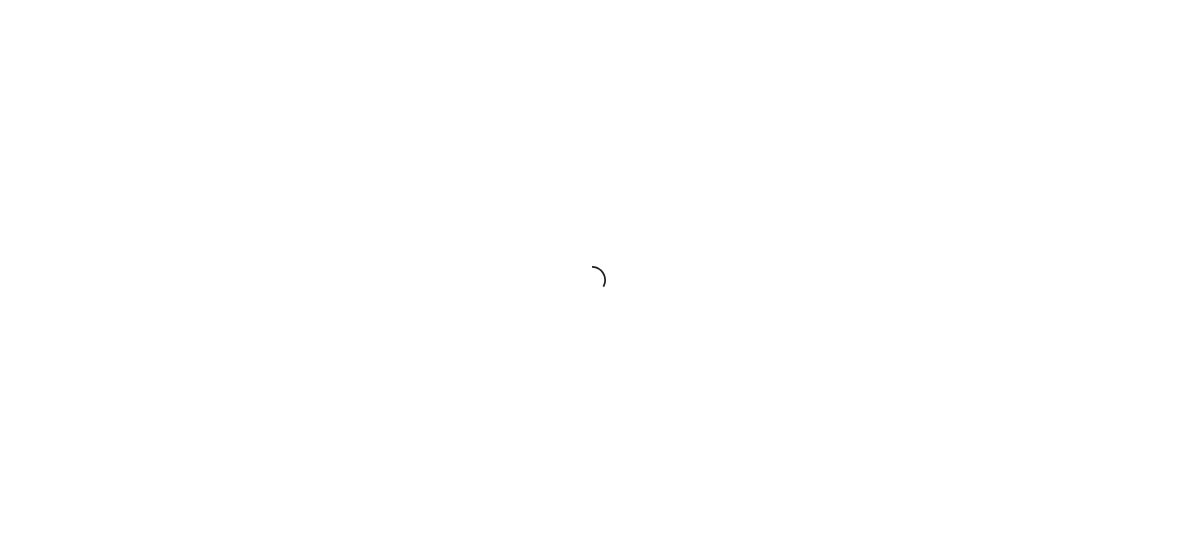 scroll, scrollTop: 0, scrollLeft: 0, axis: both 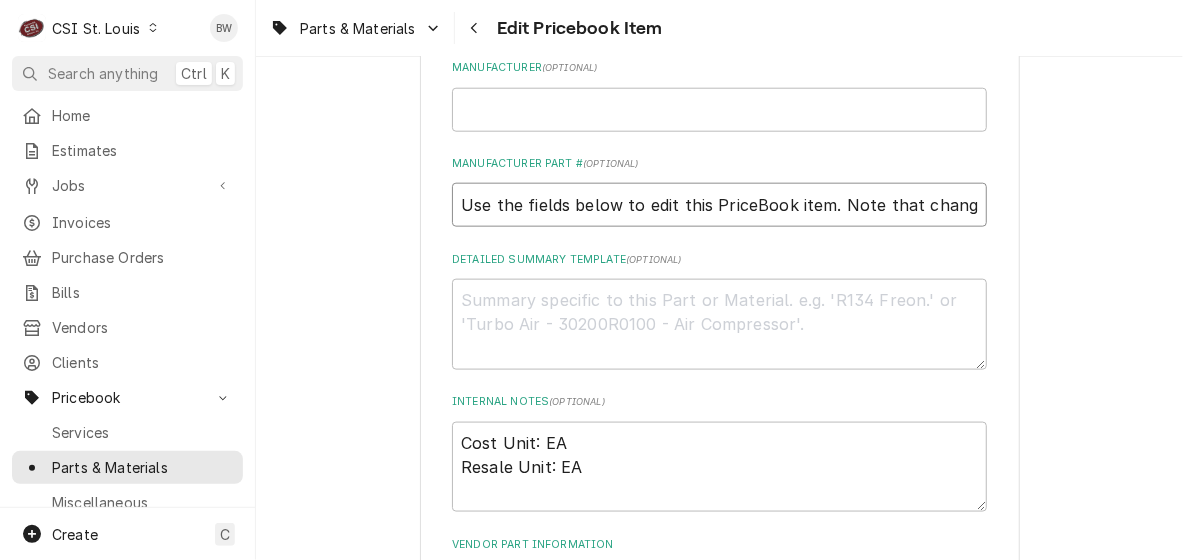 drag, startPoint x: 632, startPoint y: 196, endPoint x: 496, endPoint y: 202, distance: 136.1323 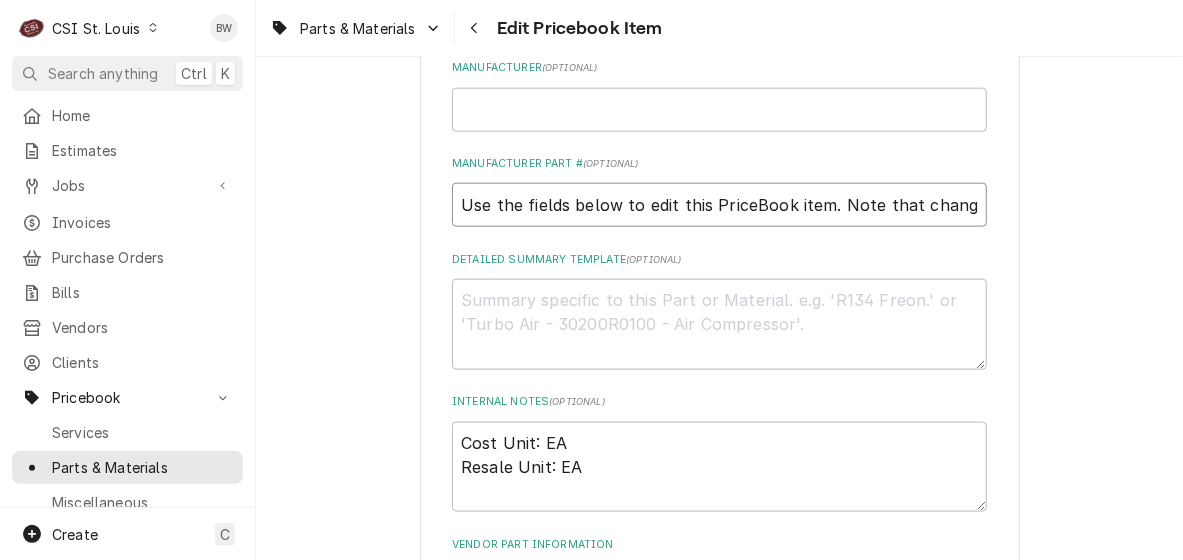 click on "VUL-00-960301-00001" at bounding box center [719, 205] 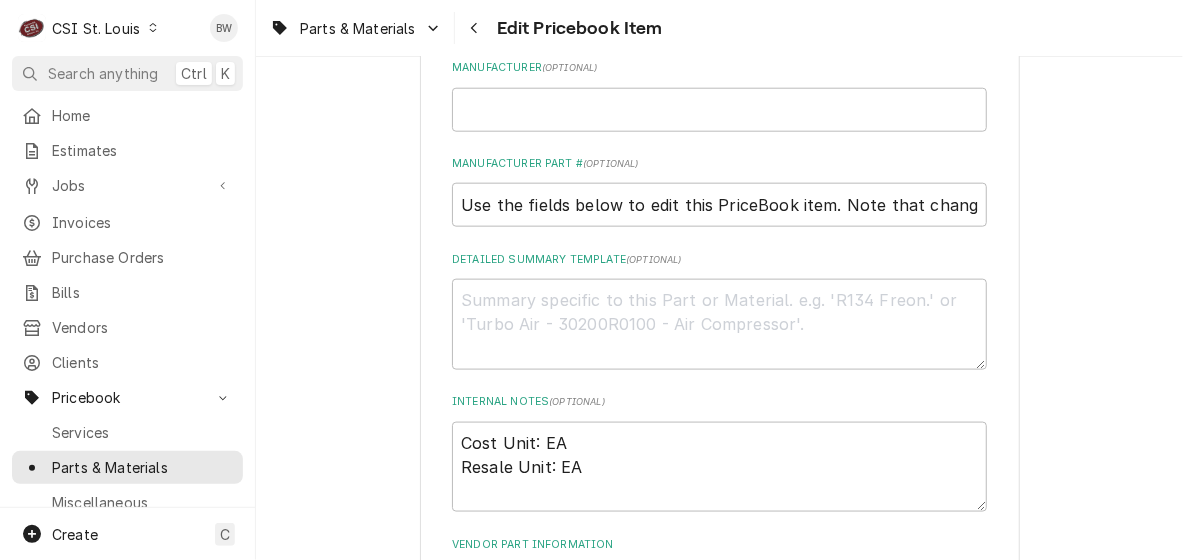 click on "Use the fields below to edit this PriceBook item. Note that changes made here will not be reflected on existing Estimates, Jobs, or Invoices. Active Status Item Type Choose PriceBook item type... Service Charge Part or Material Miscellaneous Charge Discount Tax Short Description Timer Board 5 Subtype Choose a subtype... [#2-DUAL] AFTERHRS-WH-CHG-2 [#2-DUAL] BEV-EQUIP [#2-DUAL] BEV-MATS [#2-DUAL] CONT-LABR-2 [#2-DUAL] CRANE-LIFT-2 [#2-DUAL] EQUIP-RENT-2 [#2-DUAL] INVEN-PARTS [#2-DUAL] MAINT-SUPPLY [#2-DUAL] MISC-EQUIP [#2-DUAL] MISC-NON-INVEN [#2-DUAL] PROJ-CONT-LABR-2 [#2-DUAL] PROJ-EQUIP [#2-DUAL] PROJ-MATS [#3-BILL] SHOP-TOOLS Labels  ( optional ) Add Labels... Part Type Unit Cost  ( optional ) $ 97.22 Default Unit Price $ 149.57 Tax Manufacturer  ( optional ) Manufacturer Part #  ( optional ) VUL-00-960301-00001 Detailed Summary Template  ( optional ) Internal Notes  ( optional ) Cost Unit: EA
Resale Unit: EA Vendor Part Information Vendor HOBART SERVICE - VULCAN Vendor Cost $97.22 Vendor Part # -- Save" at bounding box center (719, 93) 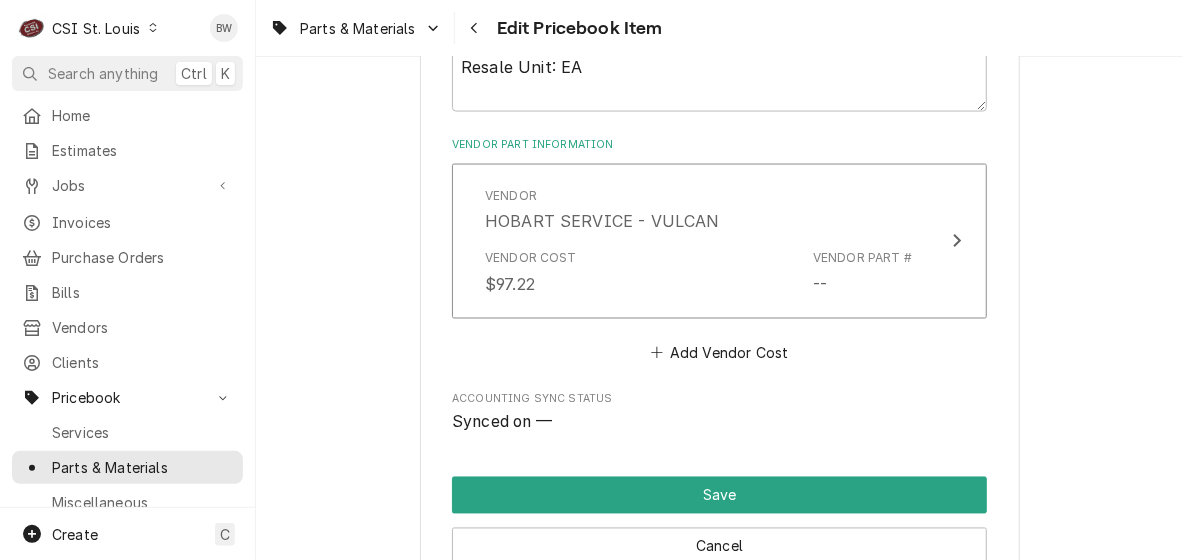 scroll, scrollTop: 1100, scrollLeft: 0, axis: vertical 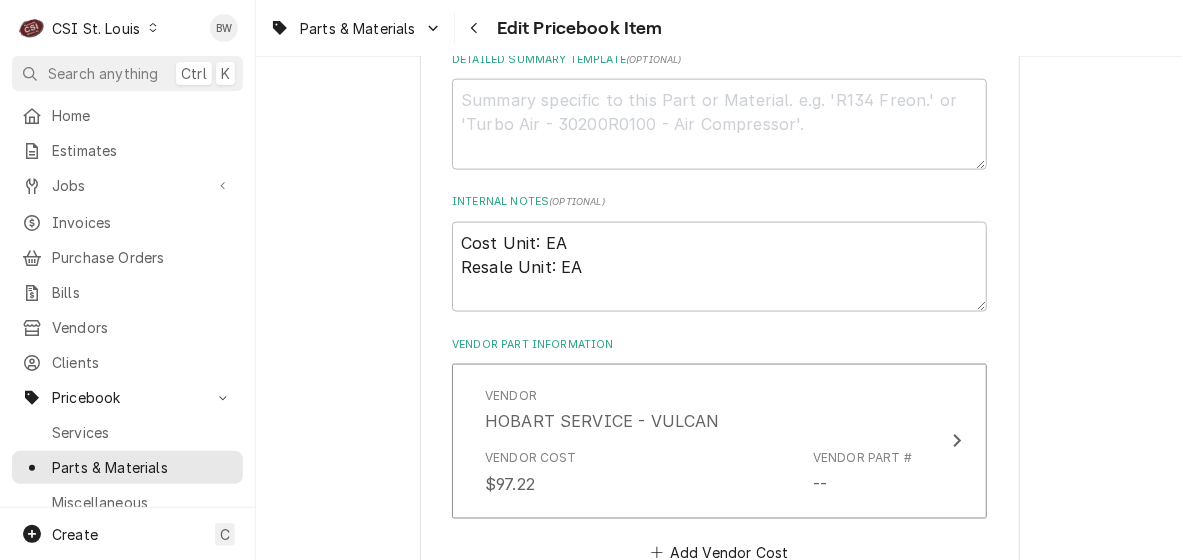 click on "Use the fields below to edit this PriceBook item. Note that changes made here will not be reflected on existing Estimates, Jobs, or Invoices. Active Status Item Type Choose PriceBook item type... Service Charge Part or Material Miscellaneous Charge Discount Tax Short Description Timer Board 5 Subtype Choose a subtype... [#2-DUAL] AFTERHRS-WH-CHG-2 [#2-DUAL] BEV-EQUIP [#2-DUAL] BEV-MATS [#2-DUAL] CONT-LABR-2 [#2-DUAL] CRANE-LIFT-2 [#2-DUAL] EQUIP-RENT-2 [#2-DUAL] INVEN-PARTS [#2-DUAL] MAINT-SUPPLY [#2-DUAL] MISC-EQUIP [#2-DUAL] MISC-NON-INVEN [#2-DUAL] PROJ-CONT-LABR-2 [#2-DUAL] PROJ-EQUIP [#2-DUAL] PROJ-MATS [#3-BILL] SHOP-TOOLS Labels  ( optional ) Add Labels... Part Type Unit Cost  ( optional ) $ 97.22 Default Unit Price $ 149.57 Tax Manufacturer  ( optional ) Manufacturer Part #  ( optional ) VUL-00-960301-00001 Detailed Summary Template  ( optional ) Internal Notes  ( optional ) Cost Unit: EA
Resale Unit: EA Vendor Part Information Vendor HOBART SERVICE - VULCAN Vendor Cost $97.22 Vendor Part # -- Save" at bounding box center (719, -107) 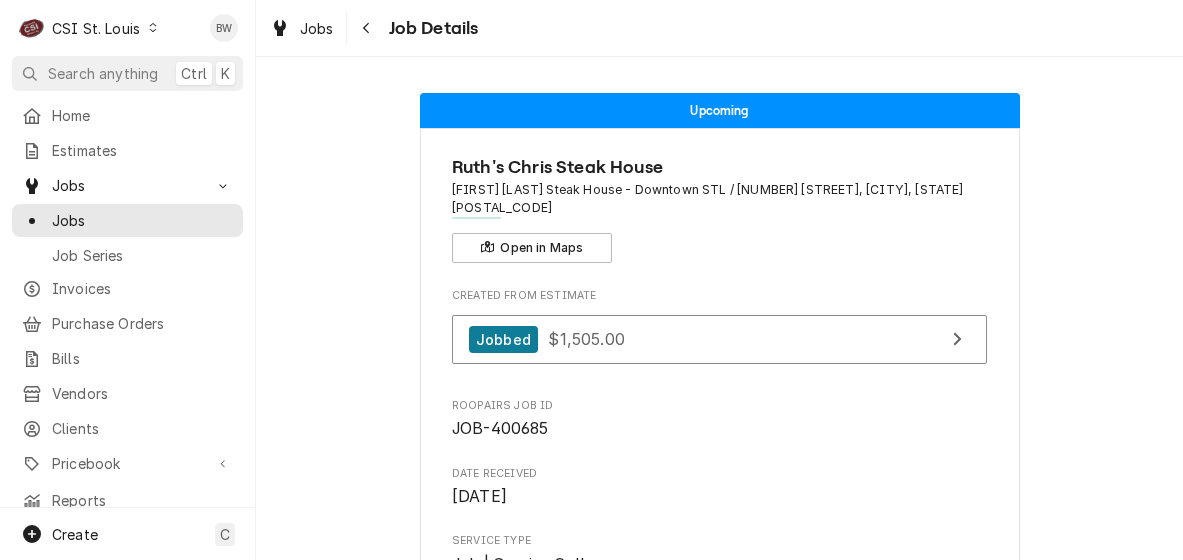 scroll, scrollTop: 0, scrollLeft: 0, axis: both 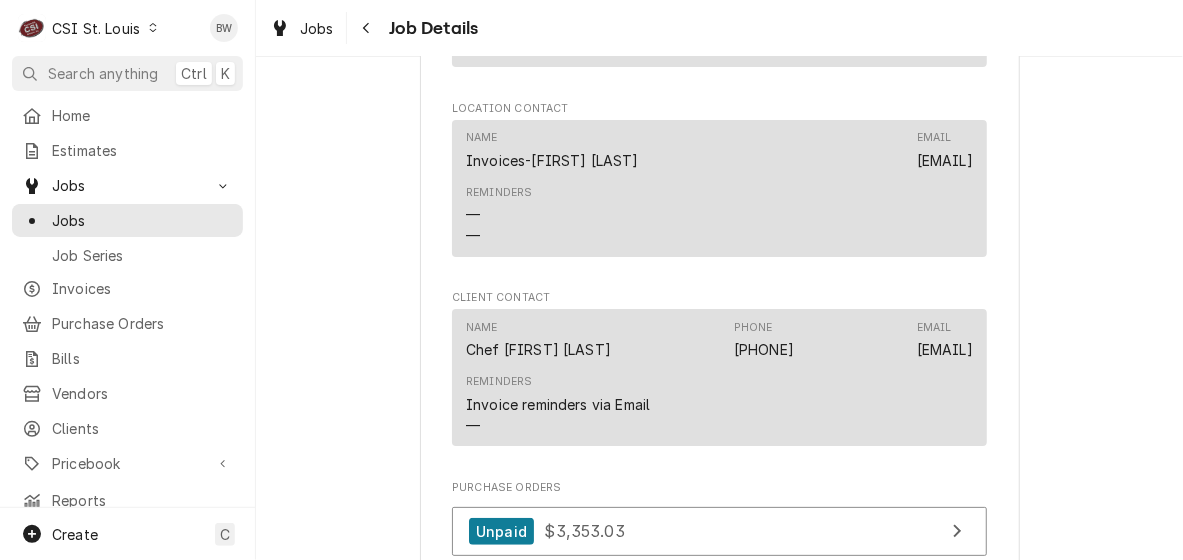 click 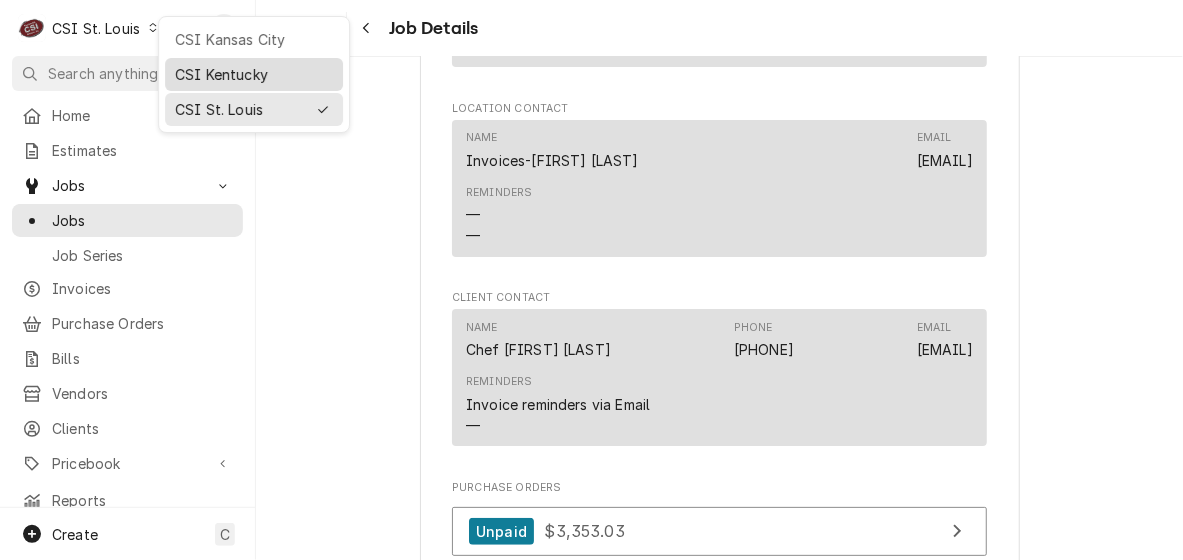 click on "CSI Kentucky" at bounding box center (254, 74) 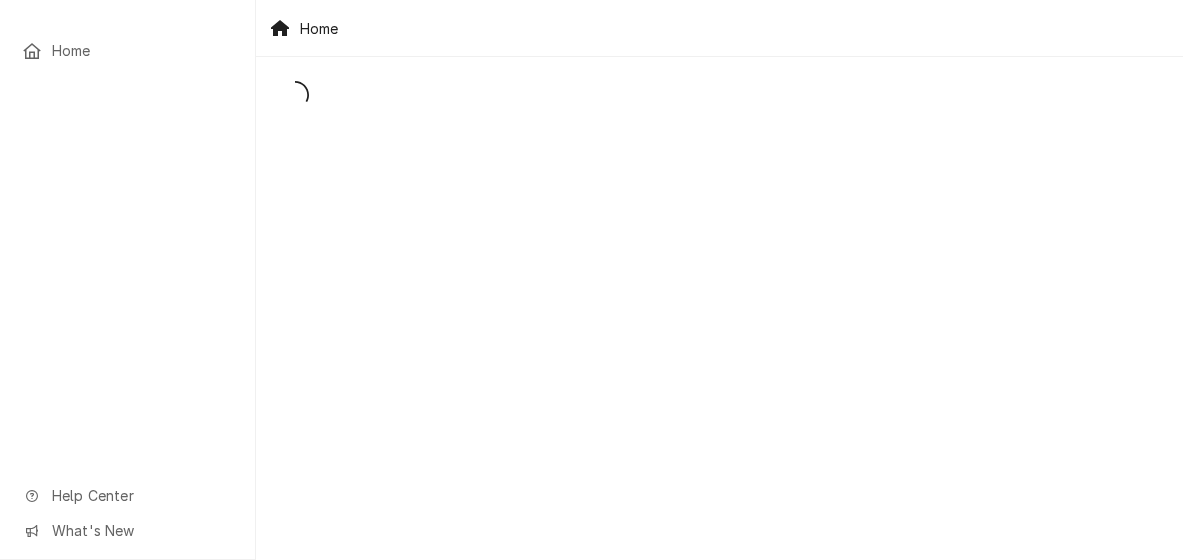 scroll, scrollTop: 0, scrollLeft: 0, axis: both 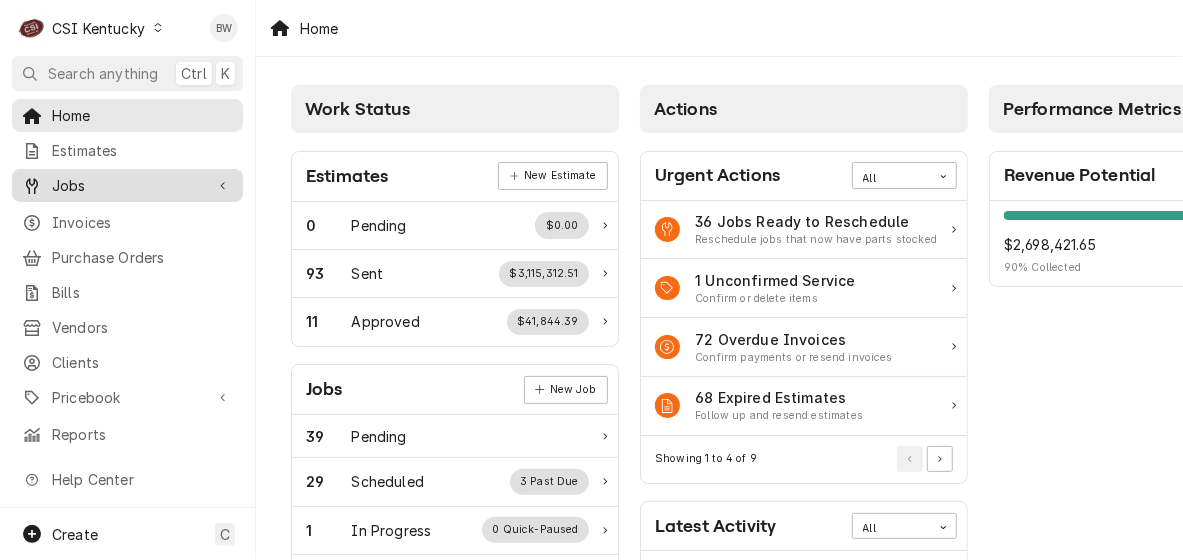 click on "Jobs" at bounding box center (127, 185) 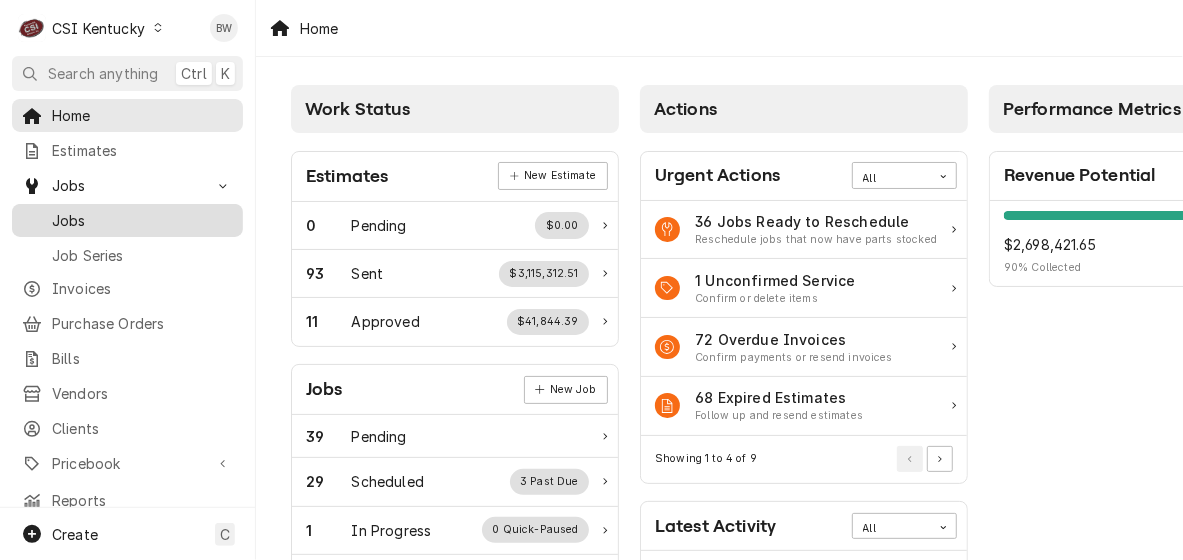 click on "Jobs" at bounding box center (142, 220) 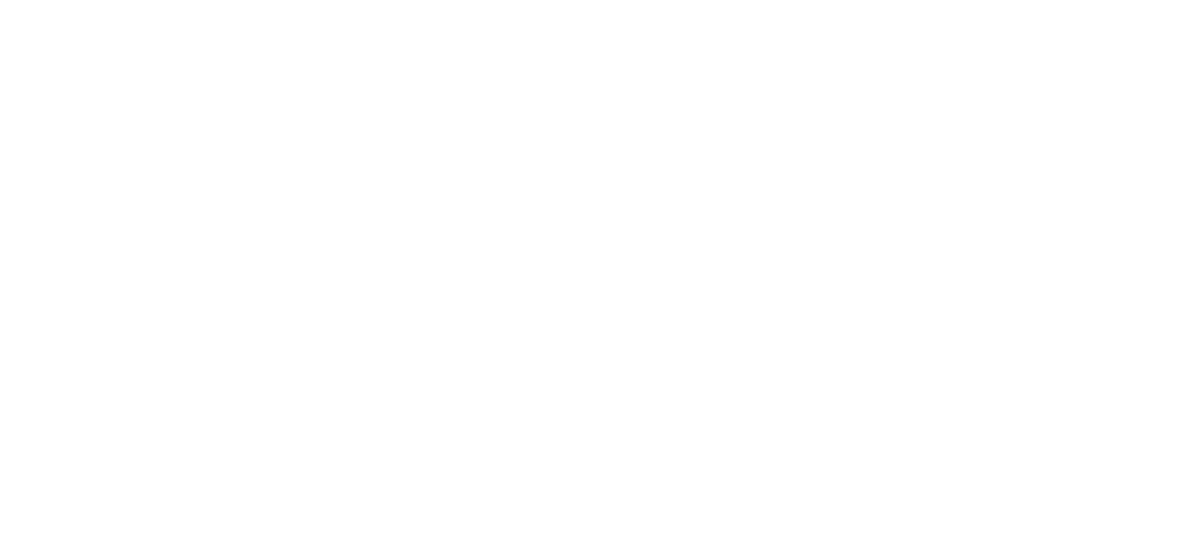 scroll, scrollTop: 0, scrollLeft: 0, axis: both 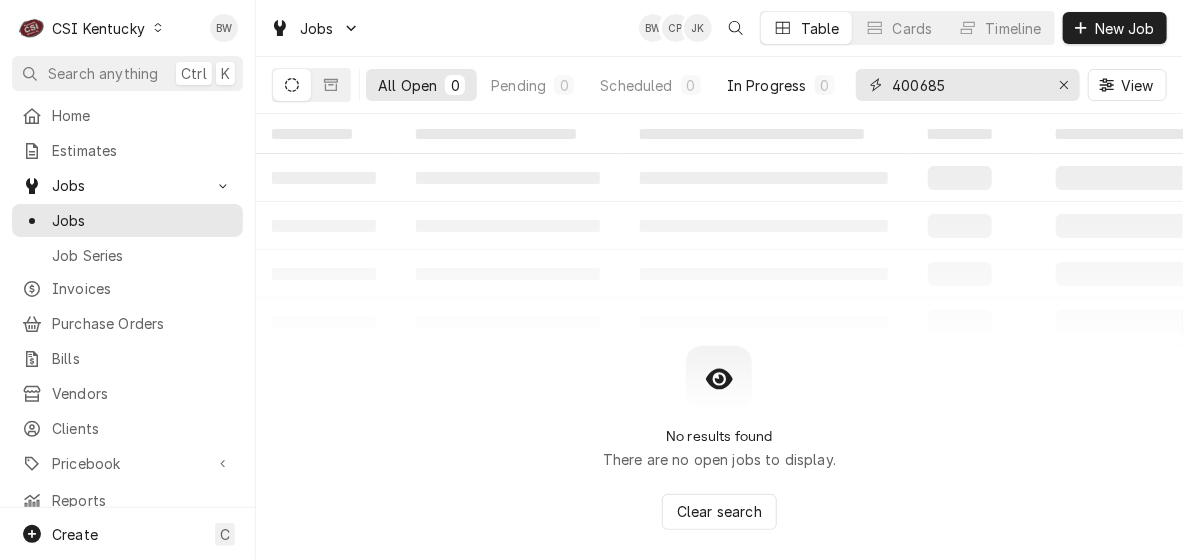 drag, startPoint x: 949, startPoint y: 91, endPoint x: 839, endPoint y: 88, distance: 110.0409 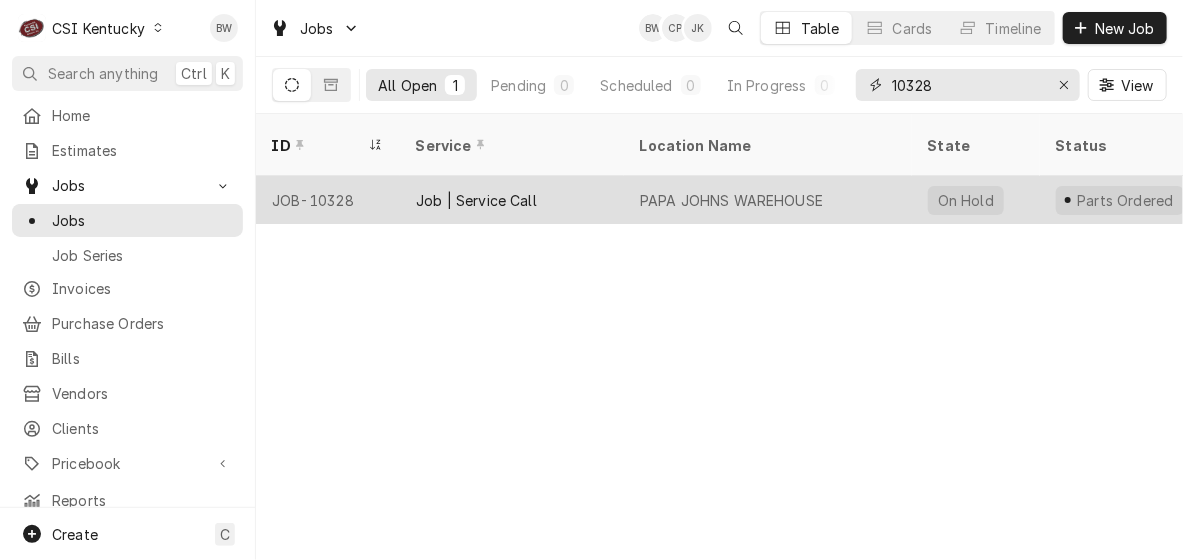 type on "10328" 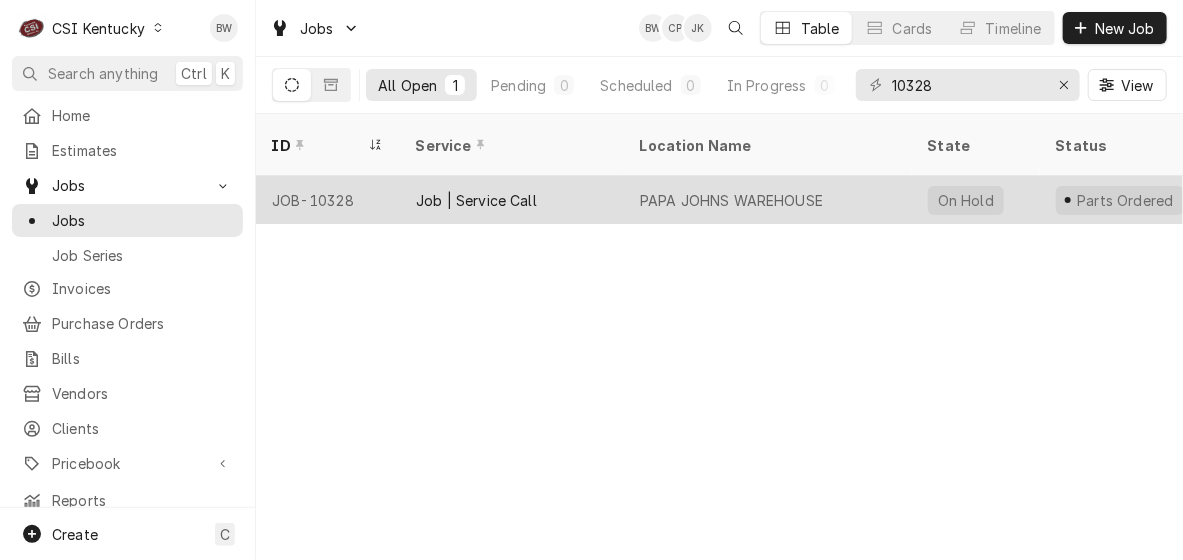 click on "JOB-10328" at bounding box center (328, 200) 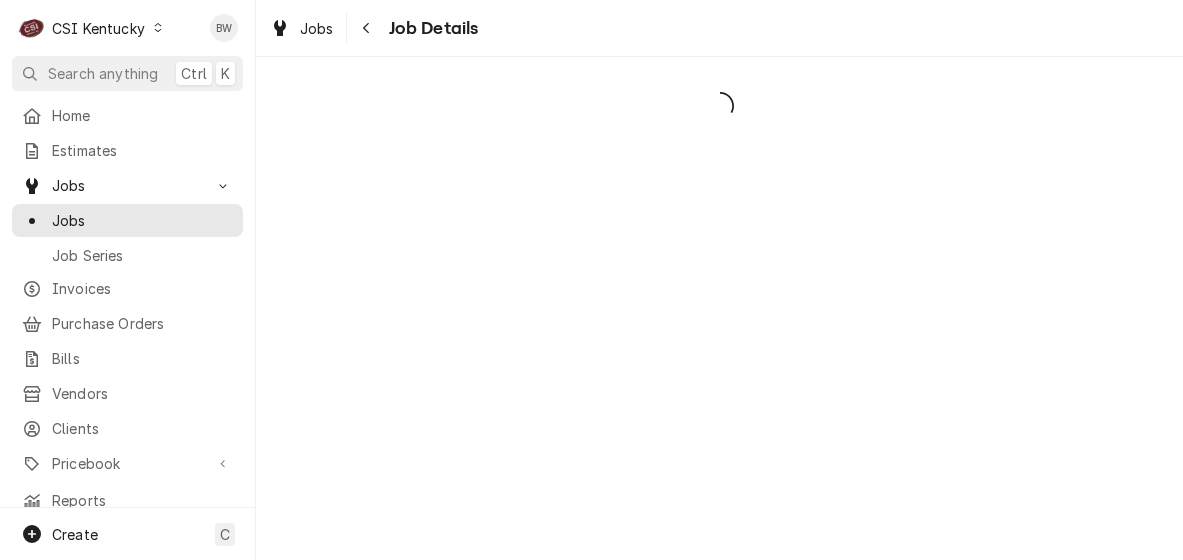 scroll, scrollTop: 0, scrollLeft: 0, axis: both 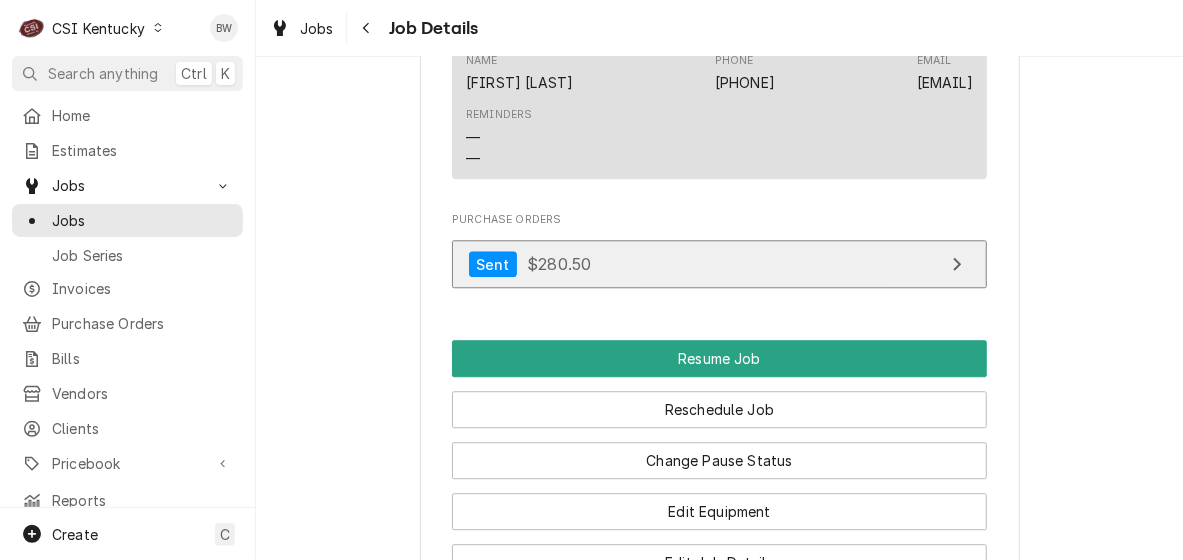 click on "$280.50" at bounding box center [559, 264] 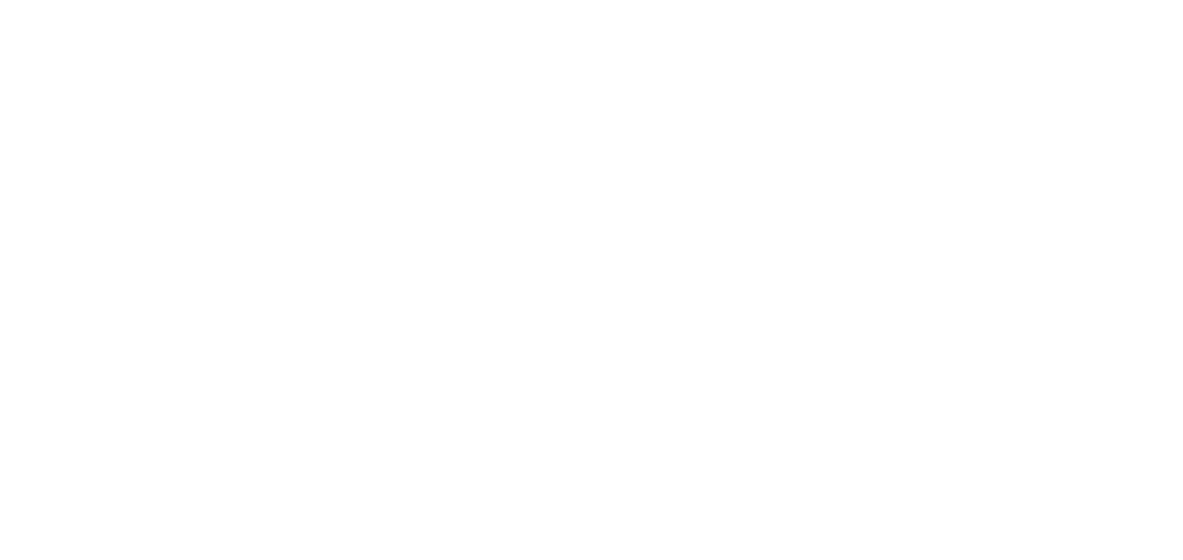 scroll, scrollTop: 0, scrollLeft: 0, axis: both 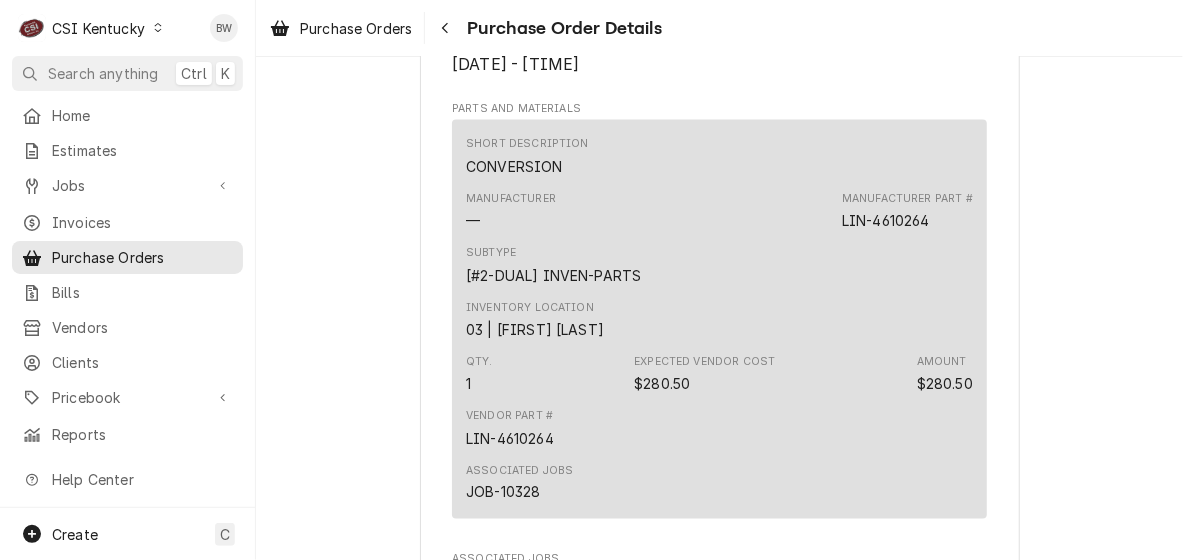 click on "Sent Vendor LINCOLN LINCOLN Bill To CSI Kentucky Account ID:  29907 CSI Commercial Services Inc
[NUMBER] [STREET]
[CITY], [STATE] [POSTAL_CODE] ([PHONE]) [EMAIL] Ship To CSI Kentucky Re: Roopairs PO ID:  PO-100228 [NUMBER] [STREET]
[CITY], [STATE] [POSTAL_CODE] Inventory Location 03 | [FIRST] [LAST] Qty. 1 Expected Vendor Cost $280.50 Amount $280.50 Vendor Part # LIN-4610264 Associated Jobs JOB-10328 Associated Jobs Parts Ordered Job | Service Call Expected Subtotal $280.50 Mark as Acknowledged Mark as Shipped Mark as Delivered Mark as Stocked Revise Order Resend Order Download PDF Mark Cancelled" at bounding box center (719, 65) 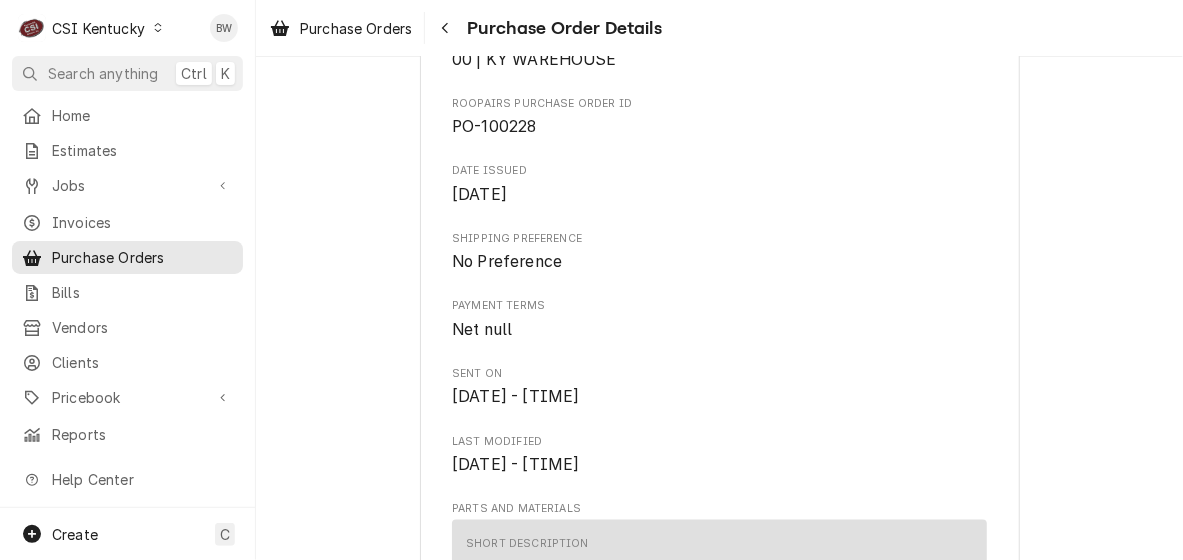 scroll, scrollTop: 600, scrollLeft: 0, axis: vertical 